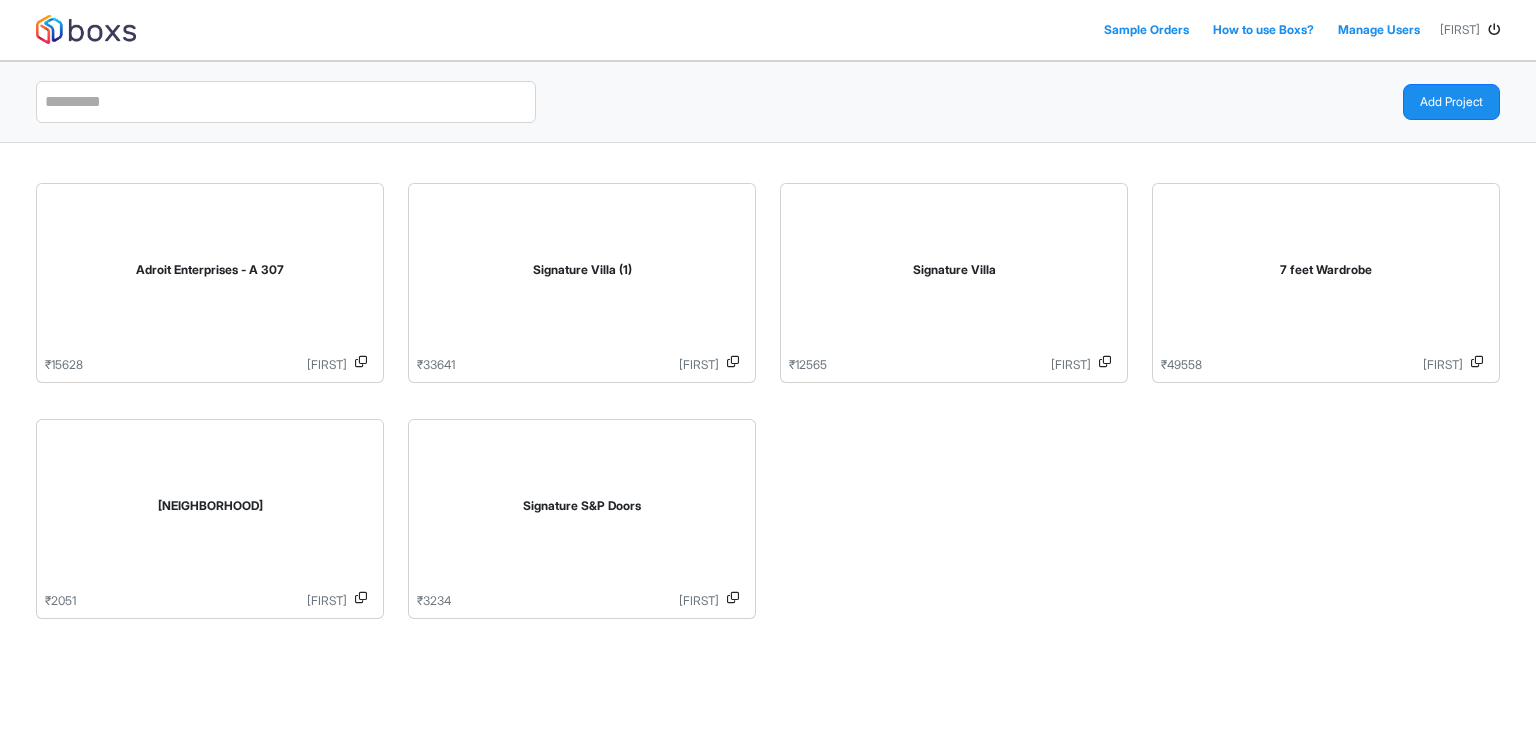 scroll, scrollTop: 0, scrollLeft: 0, axis: both 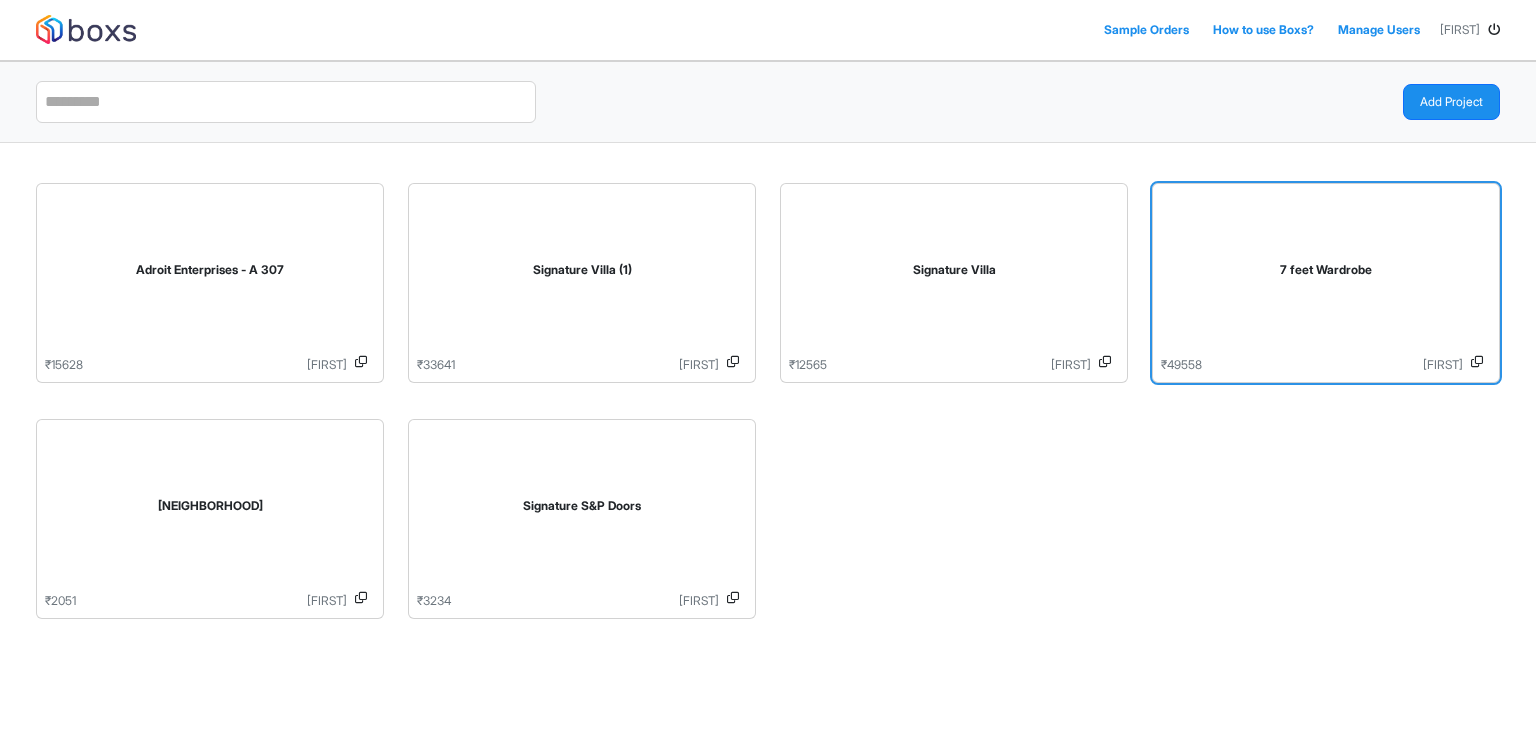 click on "7 feet Wardrobe" at bounding box center (1326, 270) 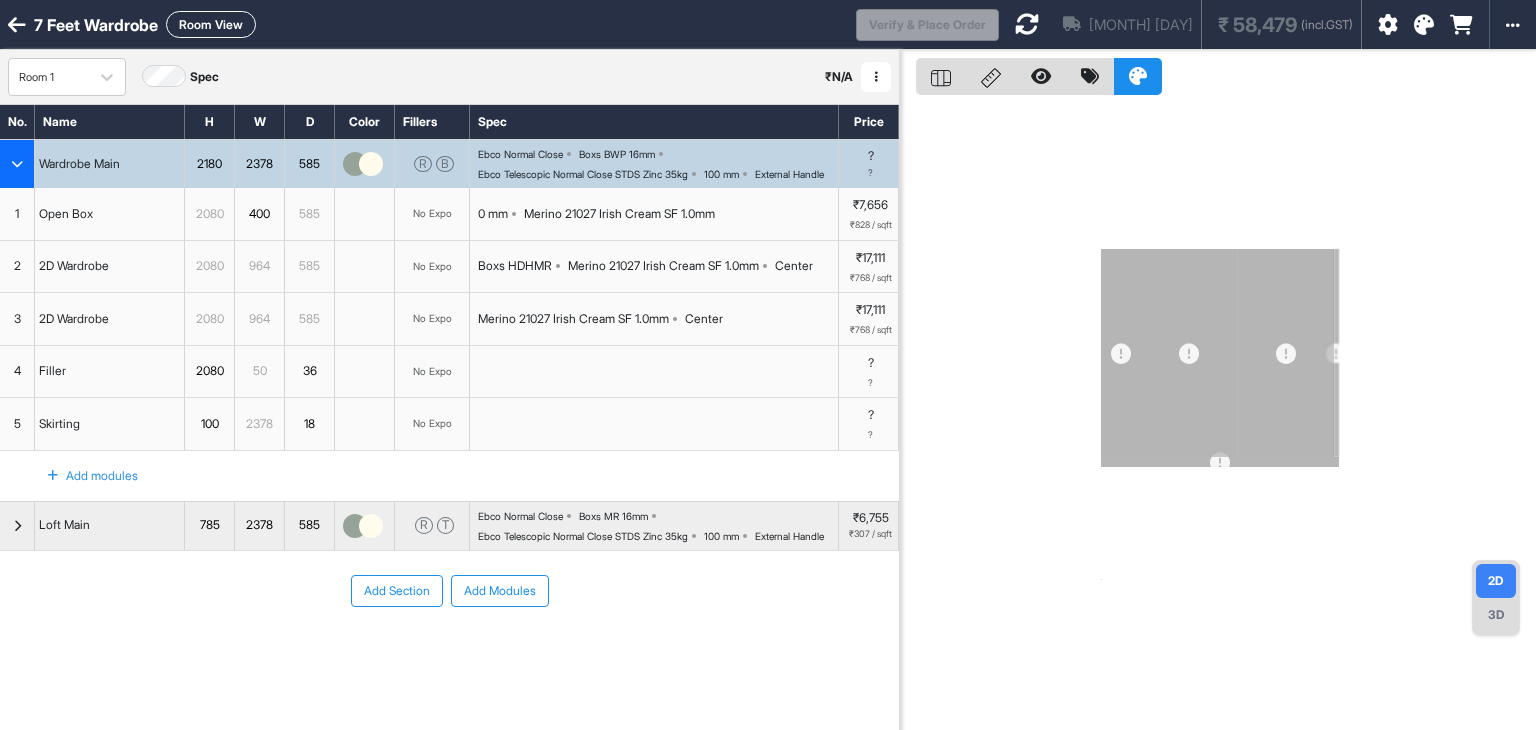 click on "2180" at bounding box center [209, 164] 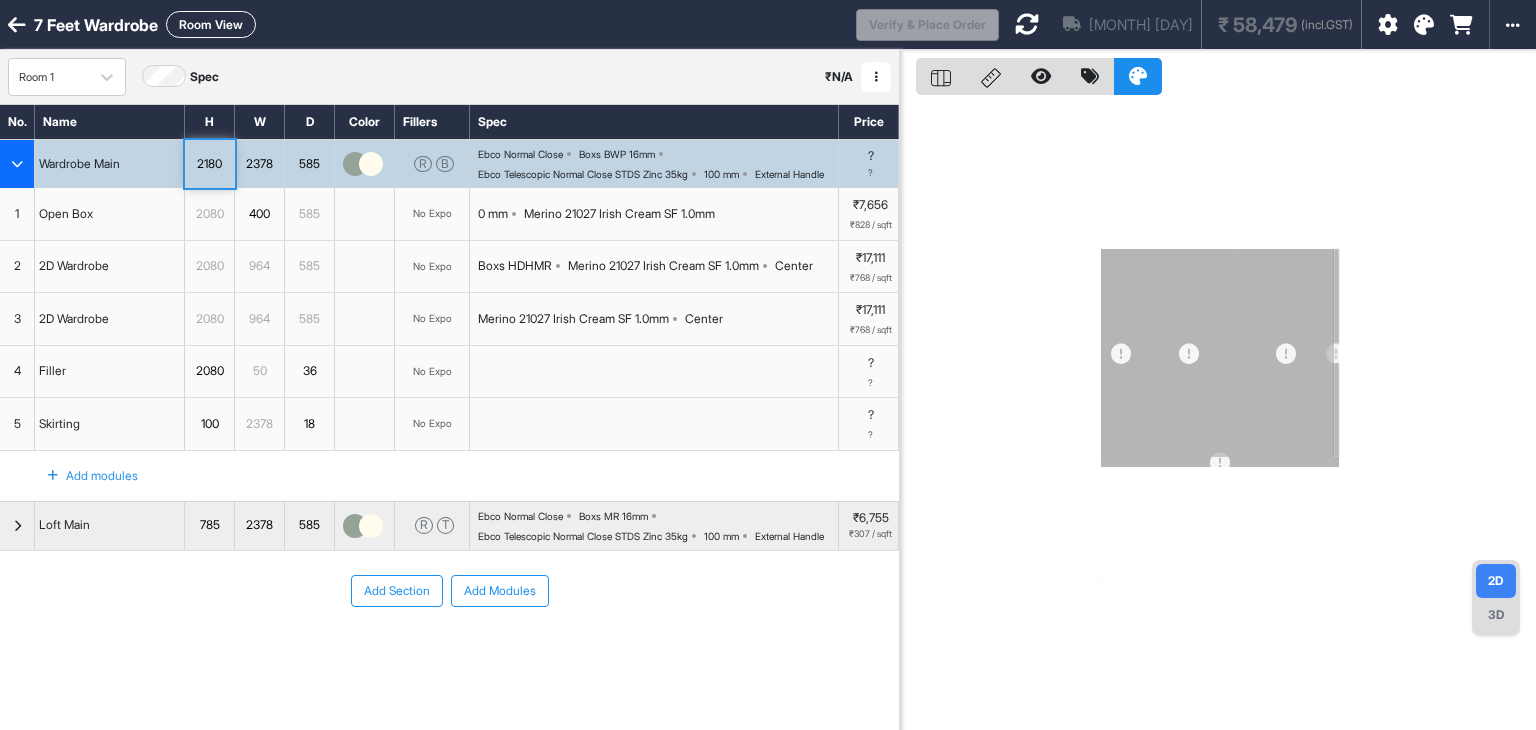 click on "2180" at bounding box center [209, 164] 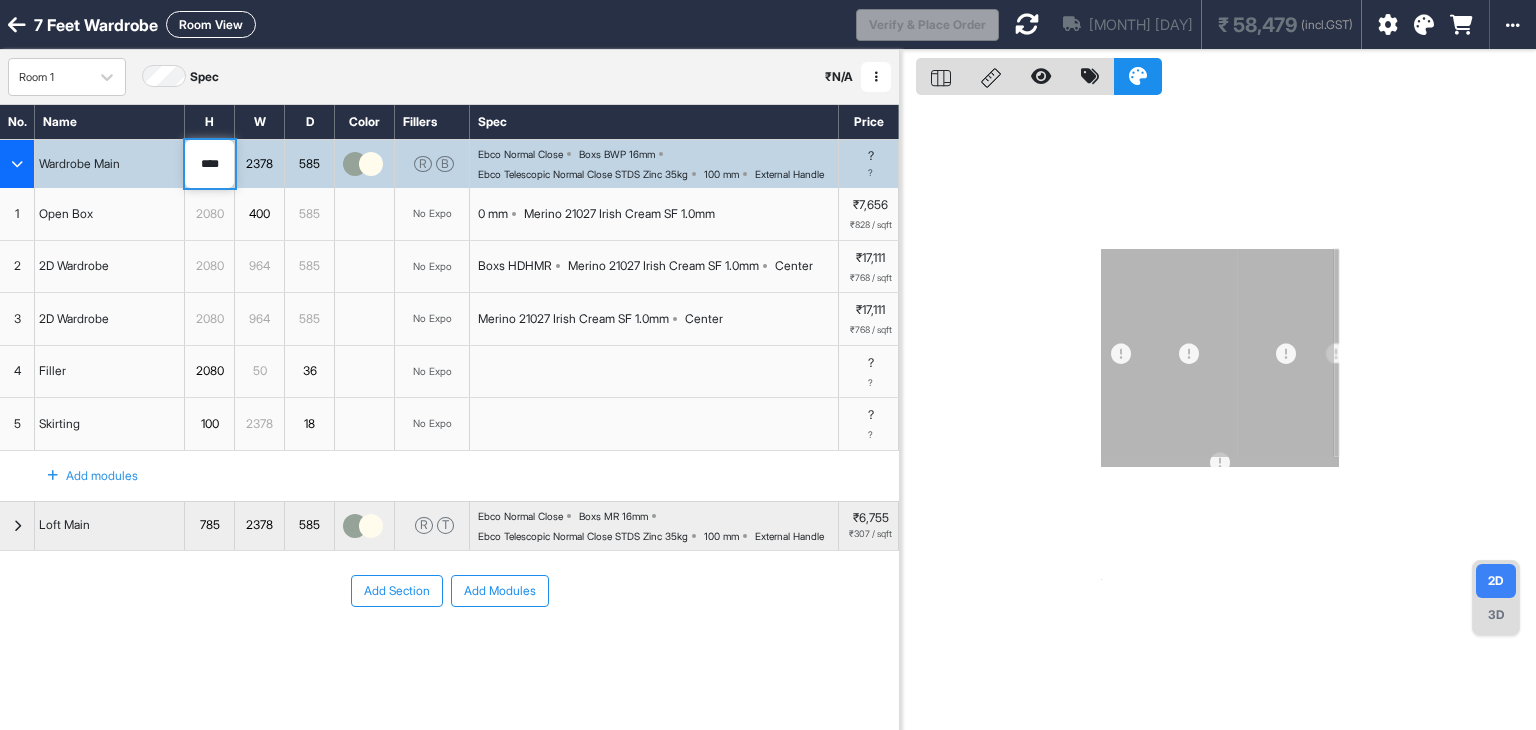 click on "****" at bounding box center [209, 164] 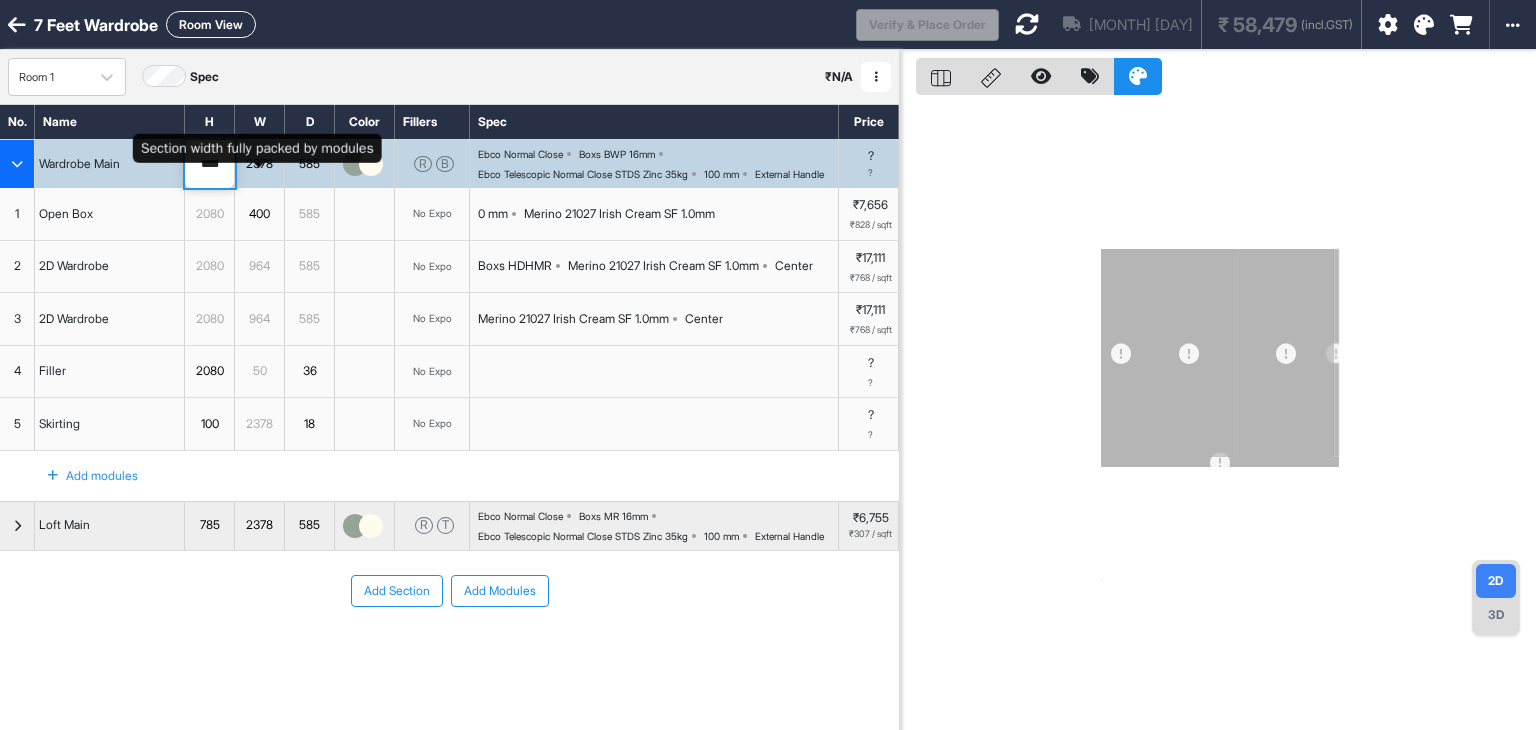 type on "****" 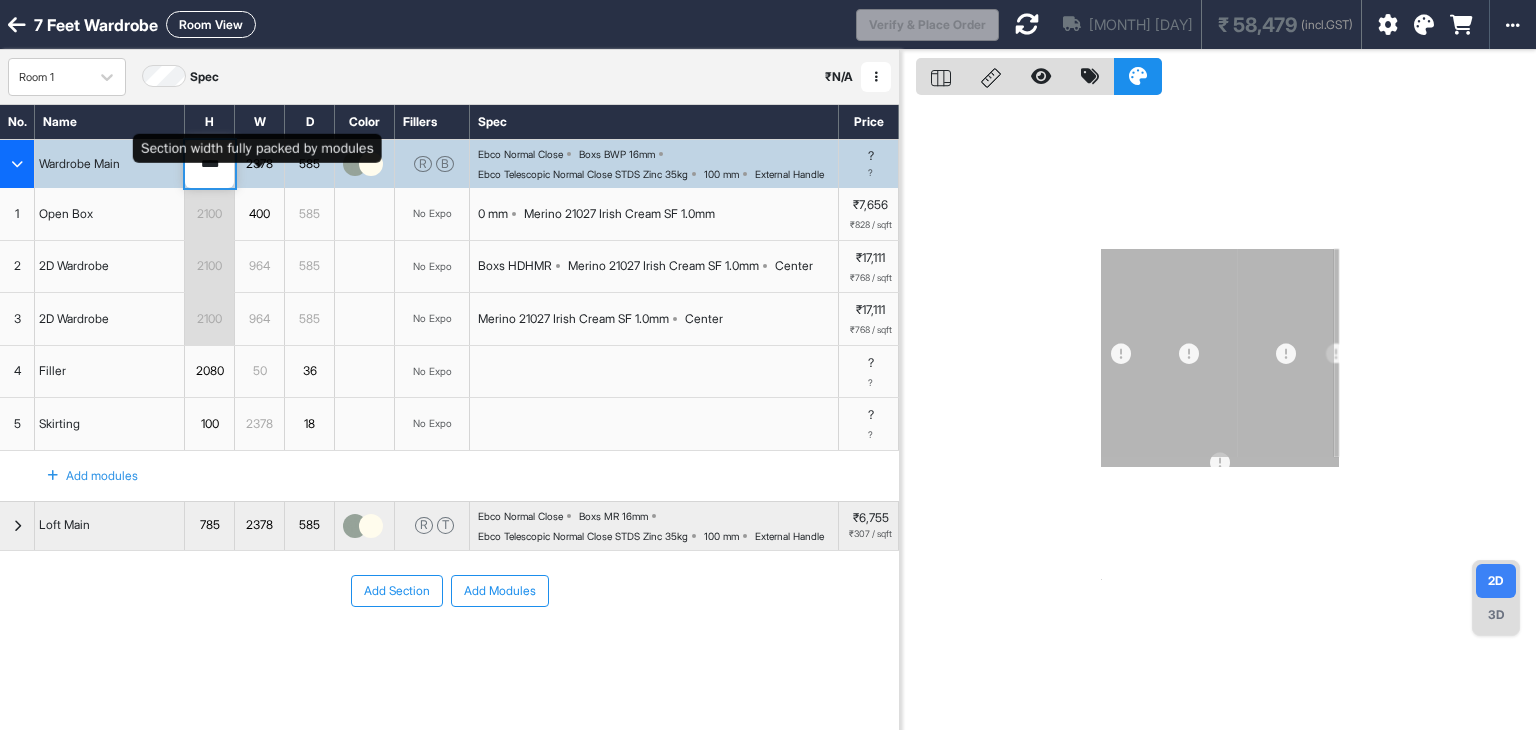 click on "2378" at bounding box center [259, 164] 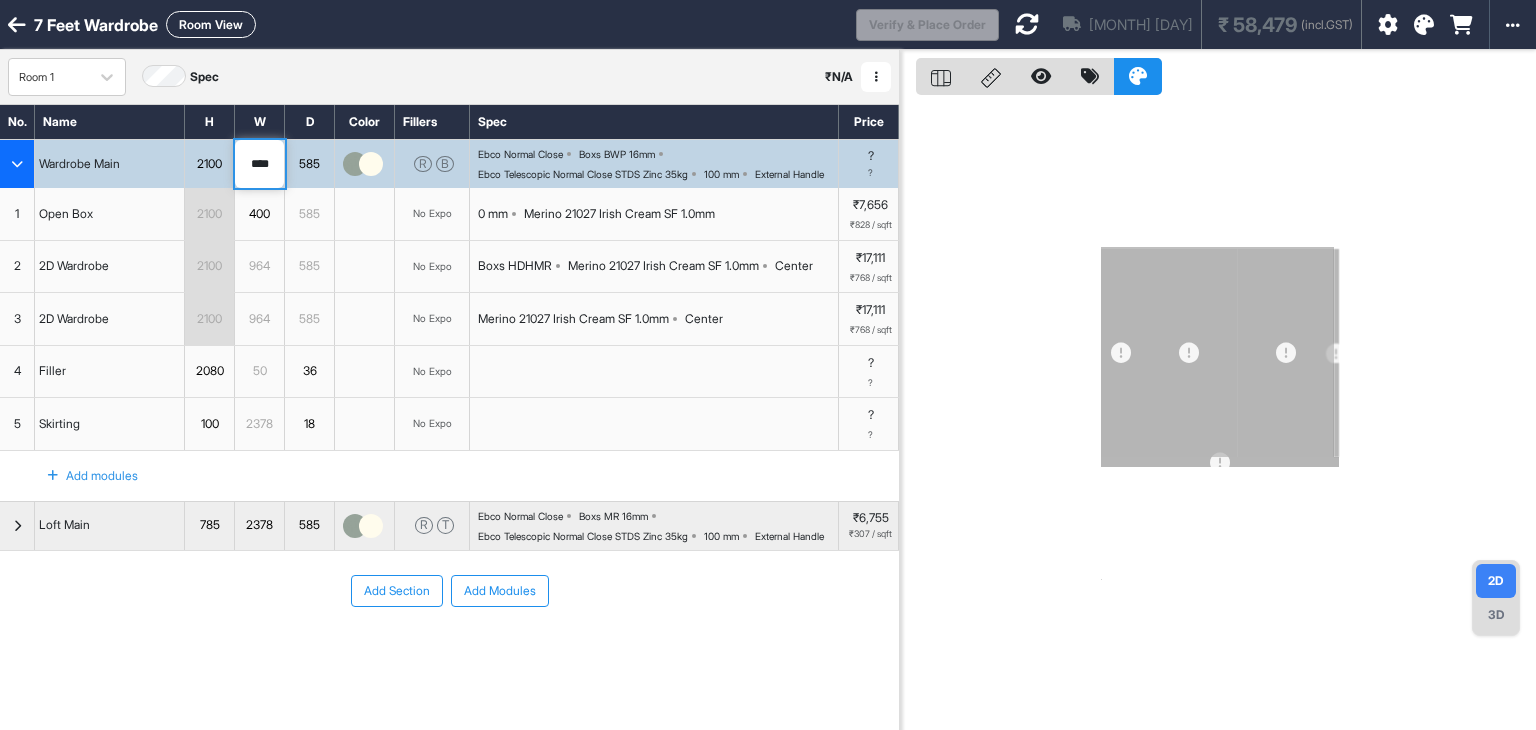 click on "****" at bounding box center [259, 164] 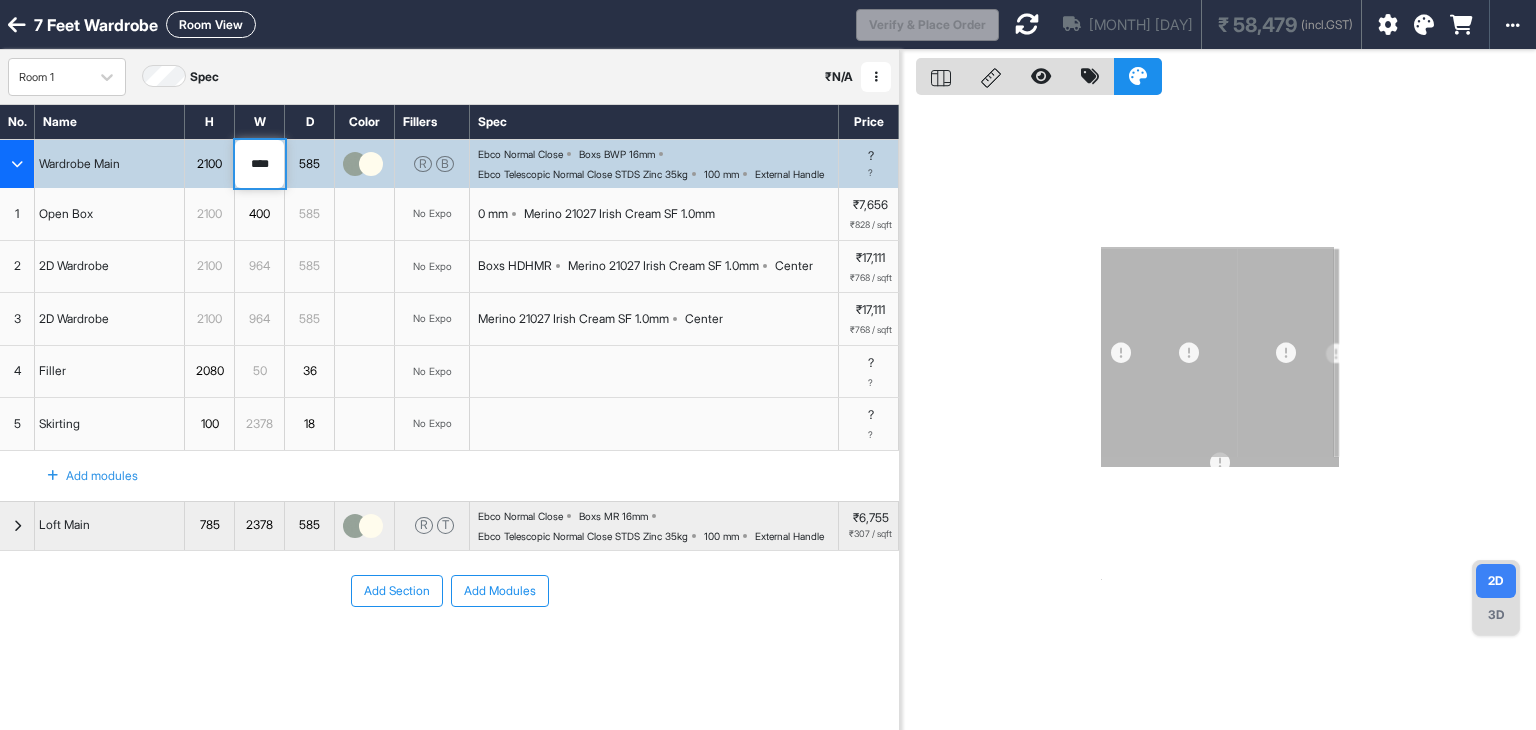 type on "****" 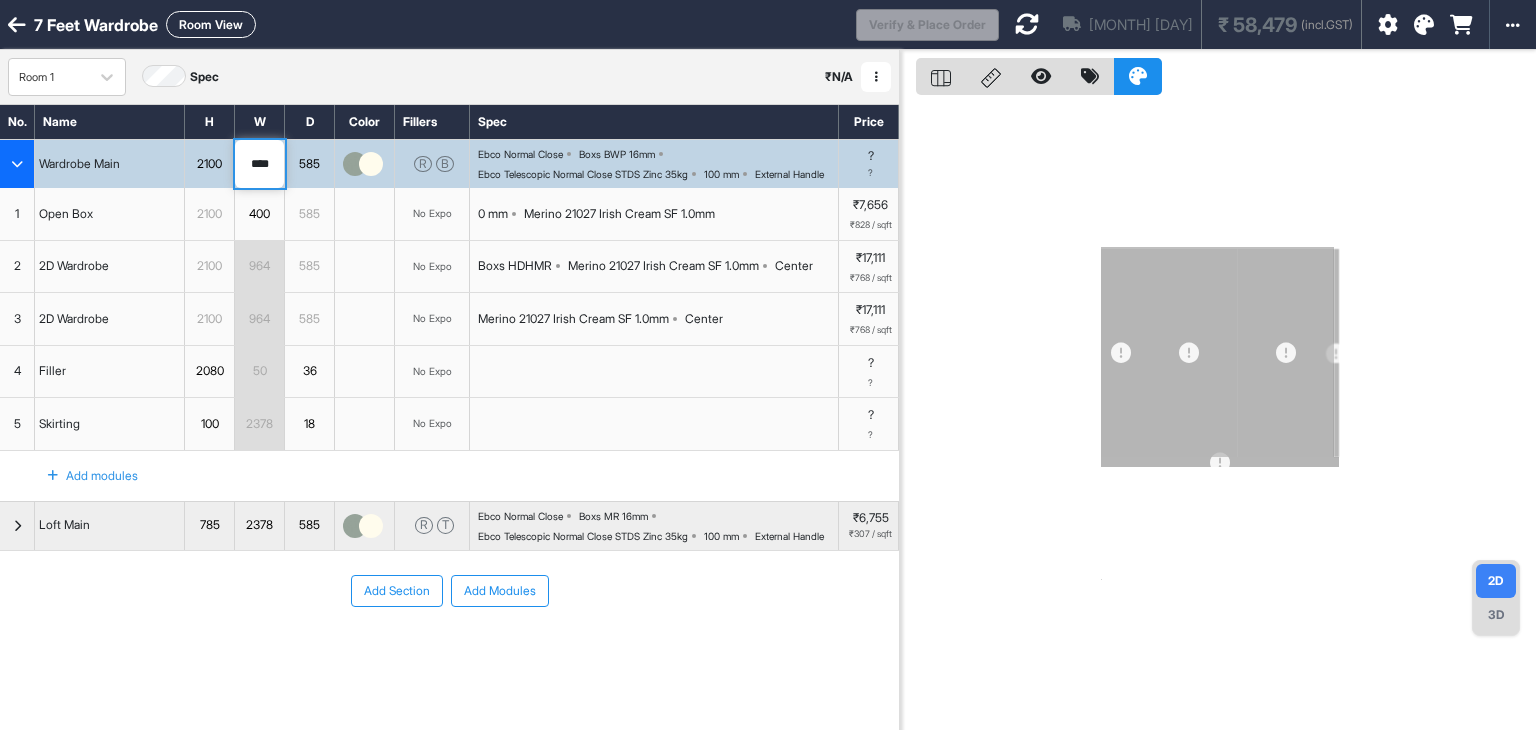 click on "585" at bounding box center (309, 164) 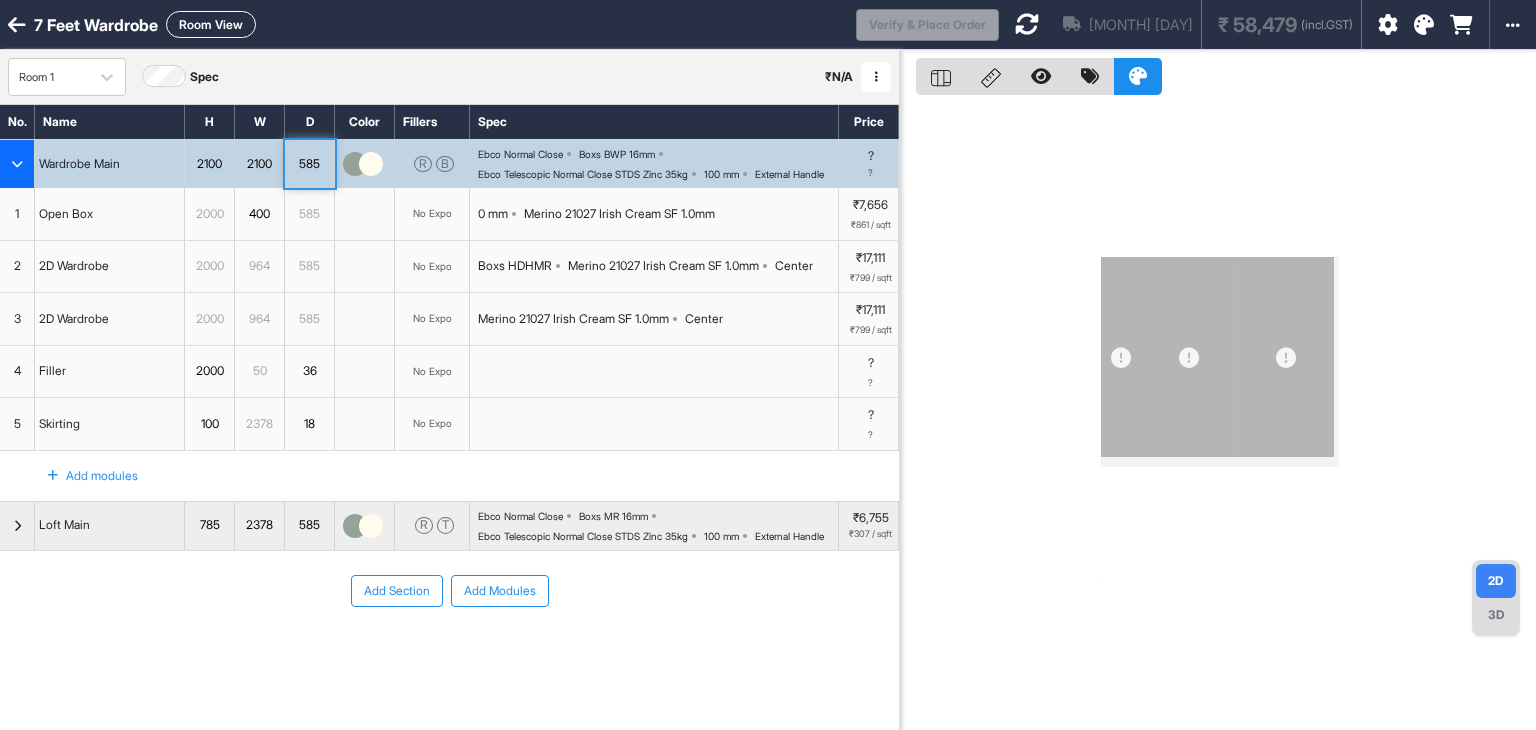 click on "585" at bounding box center (309, 164) 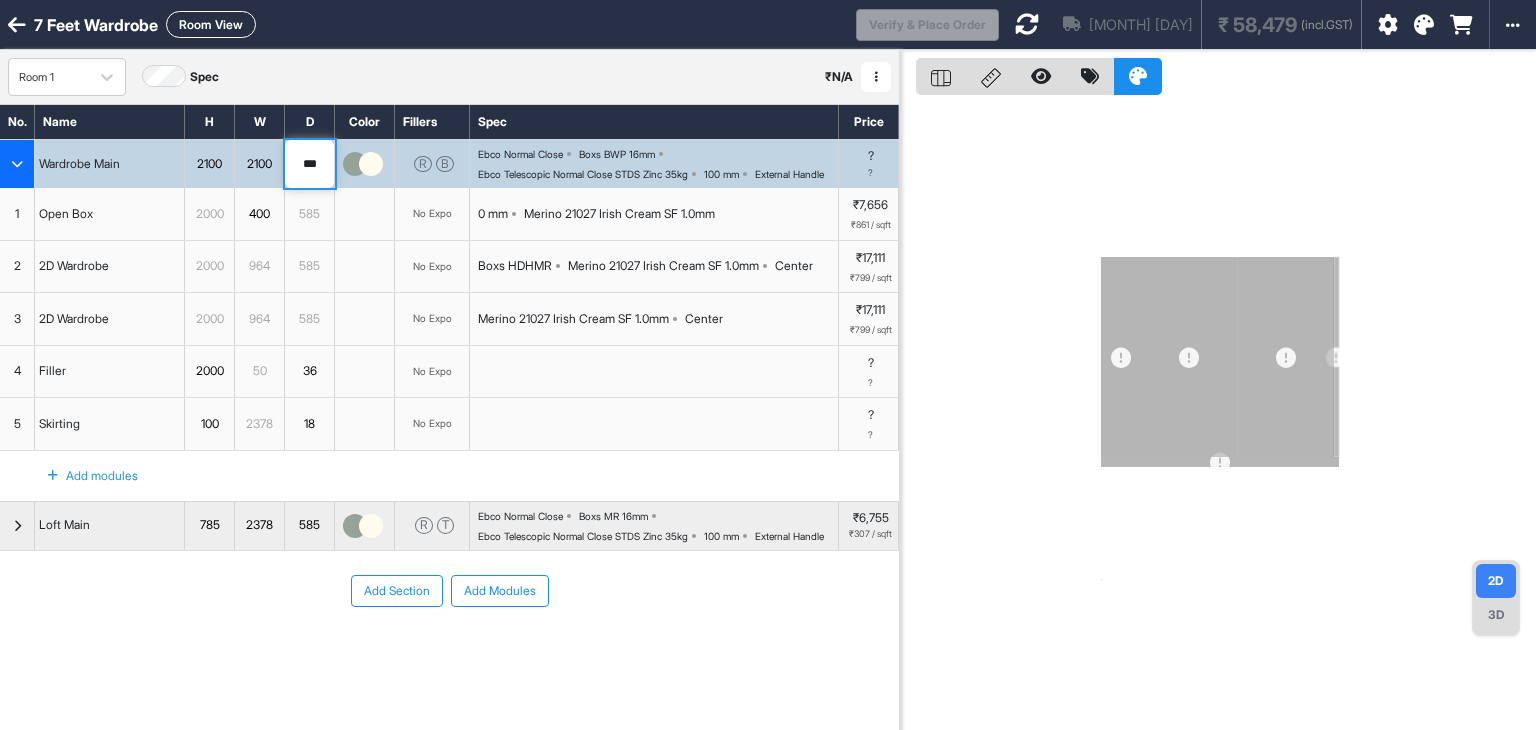 click on "***" at bounding box center (309, 164) 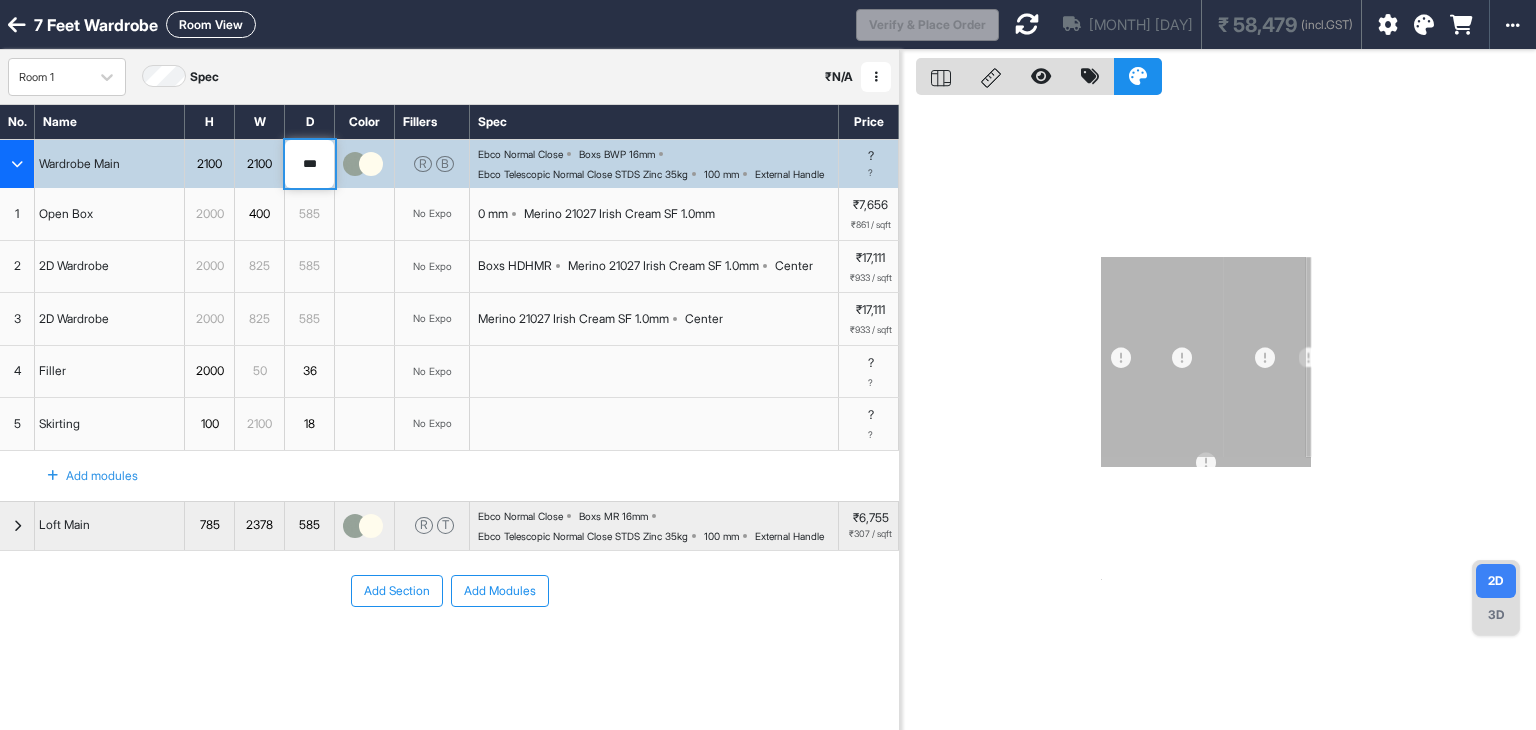 type on "***" 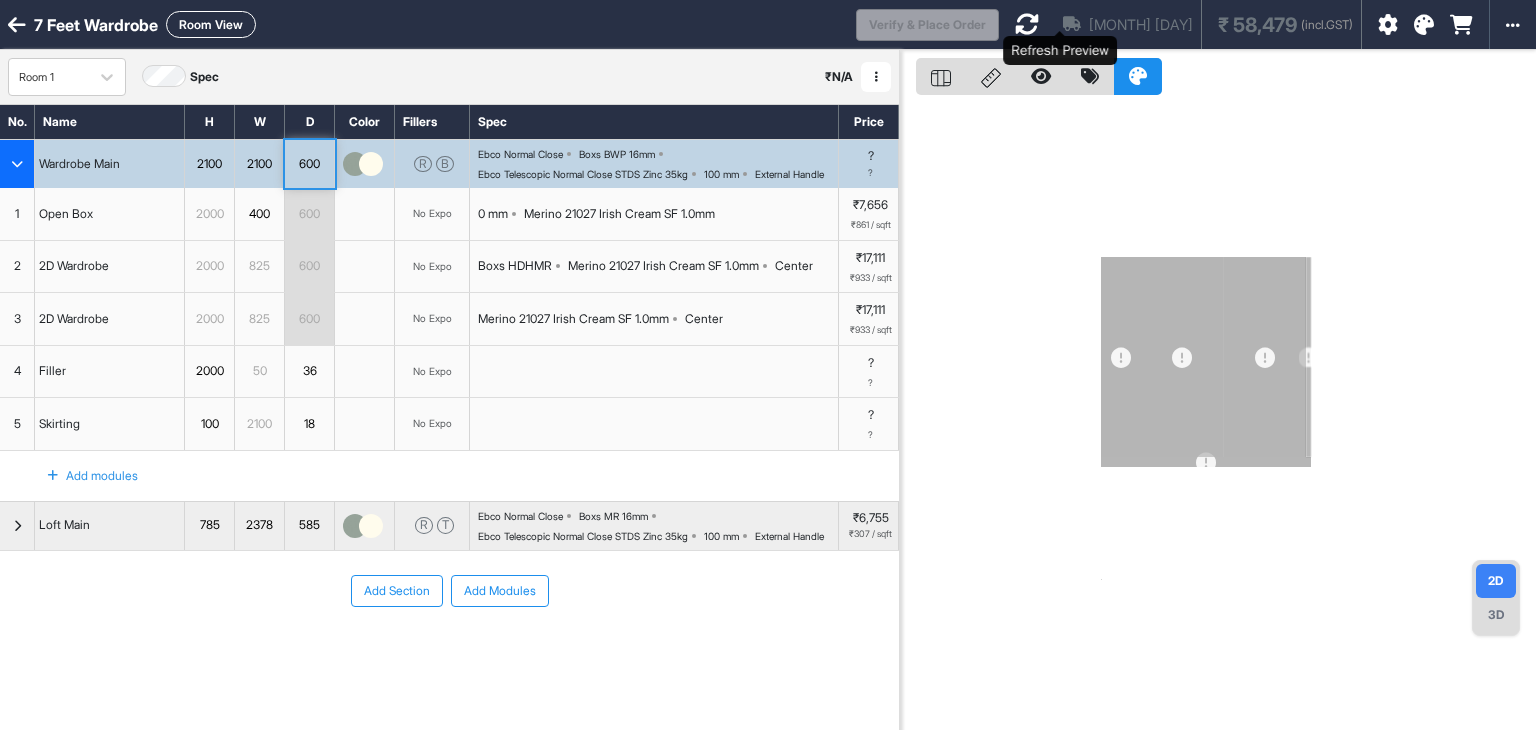 click at bounding box center [1027, 24] 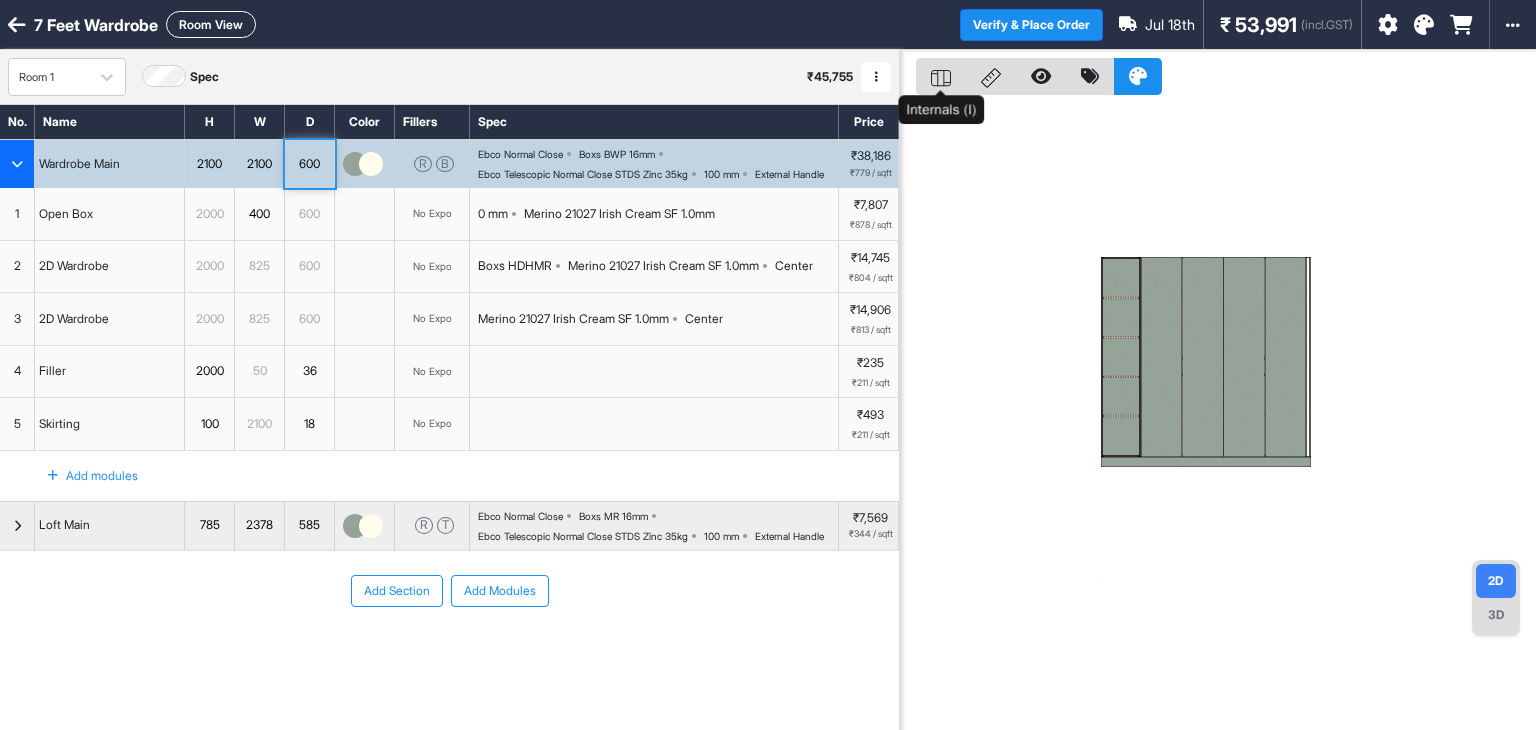 click at bounding box center [941, 76] 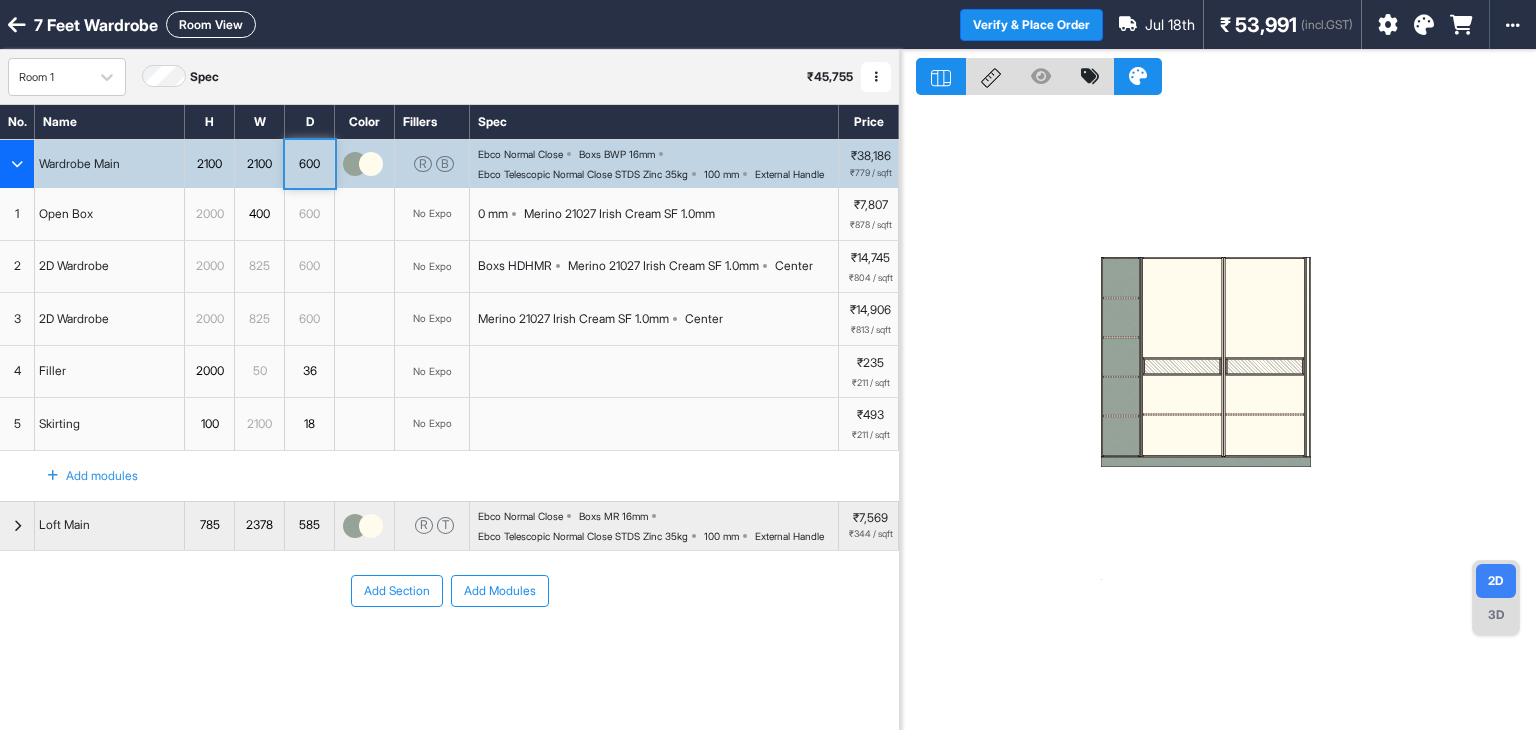 click at bounding box center [1182, 308] 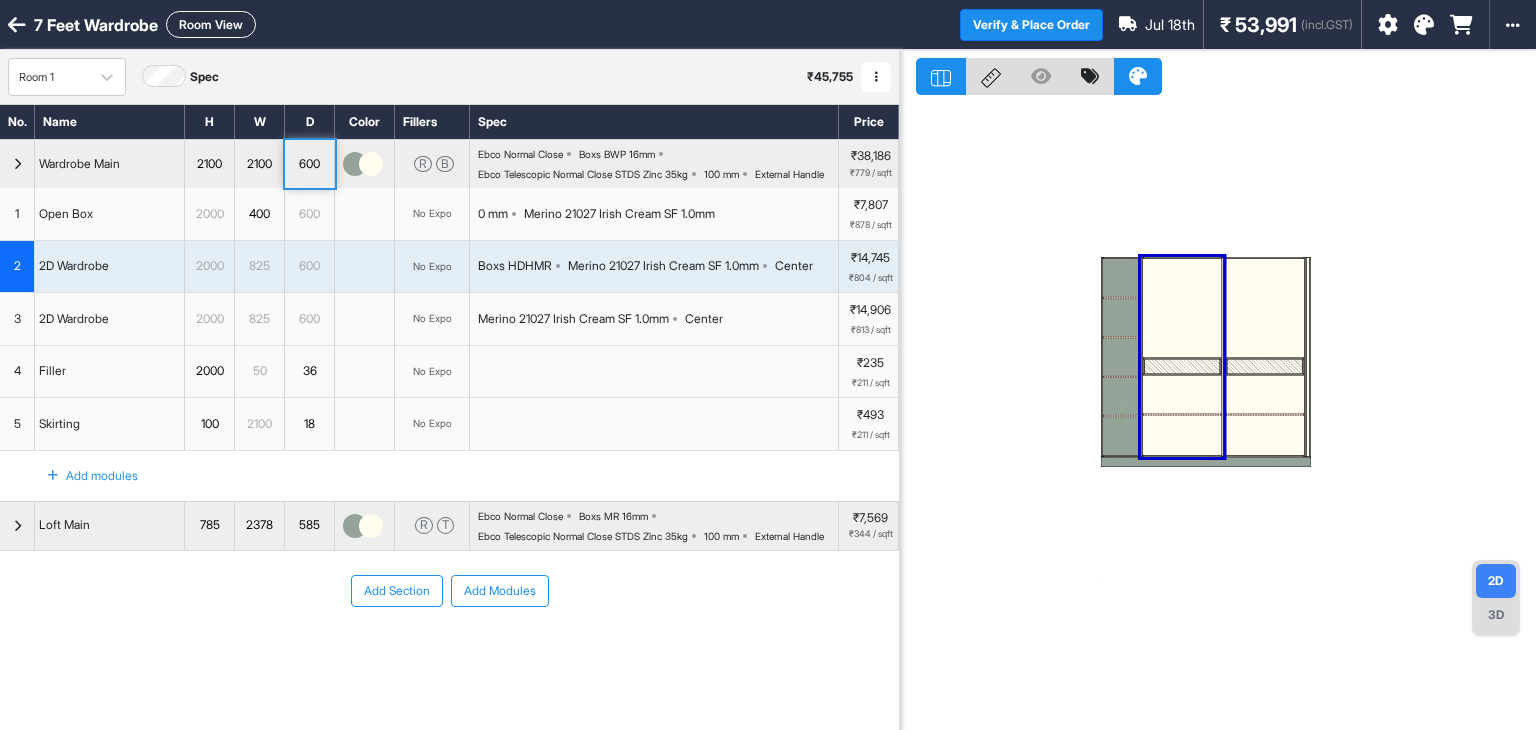 click at bounding box center [1182, 308] 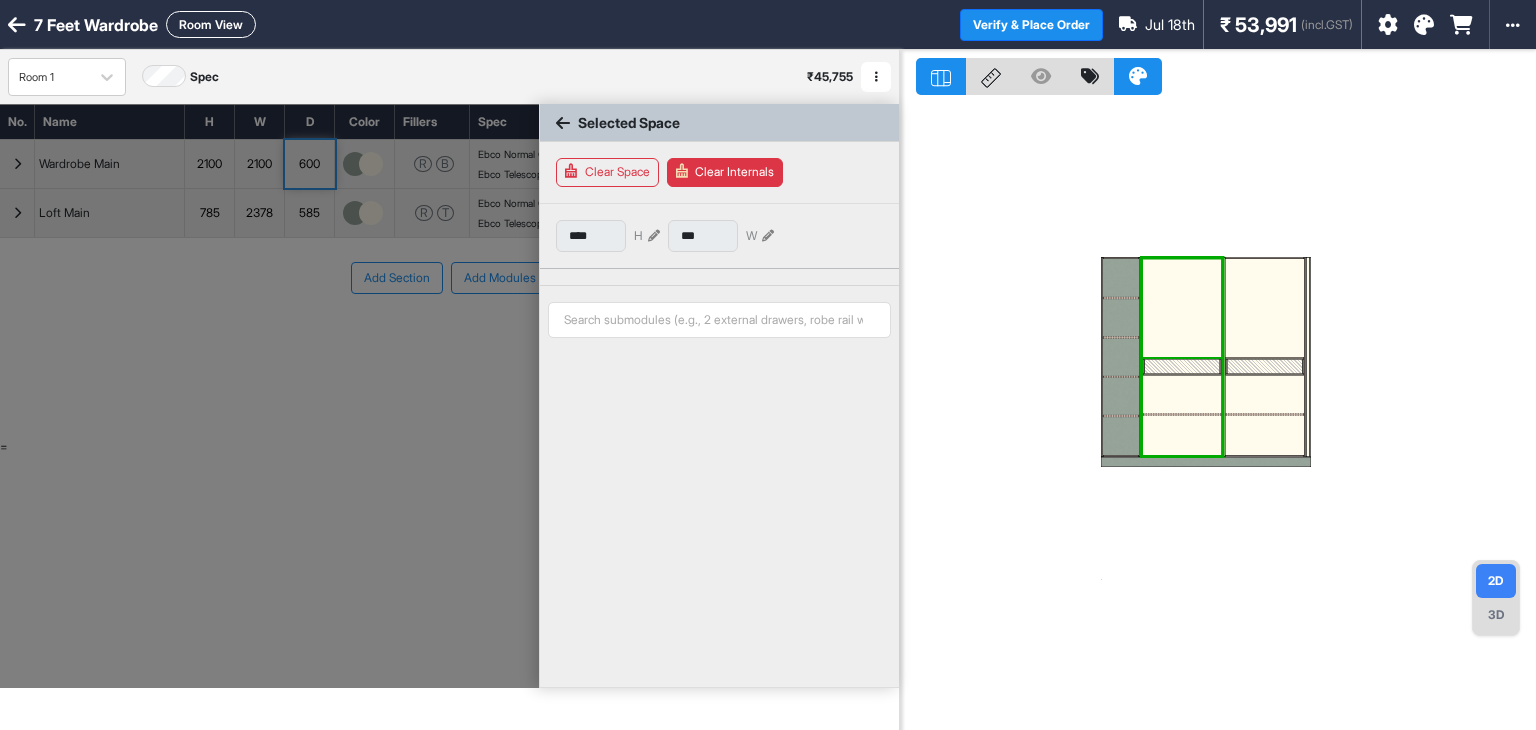 click at bounding box center [1182, 308] 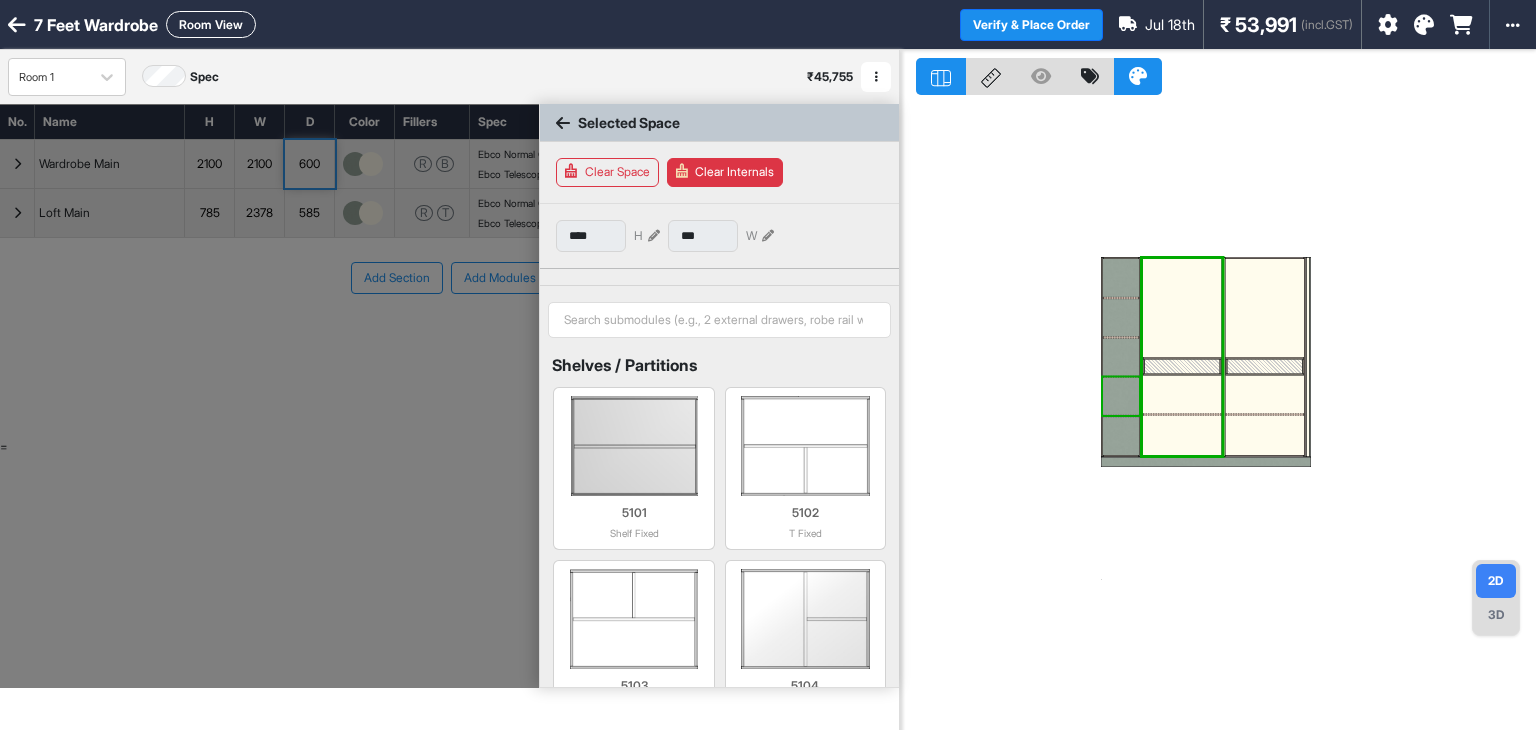 click at bounding box center (269, 396) 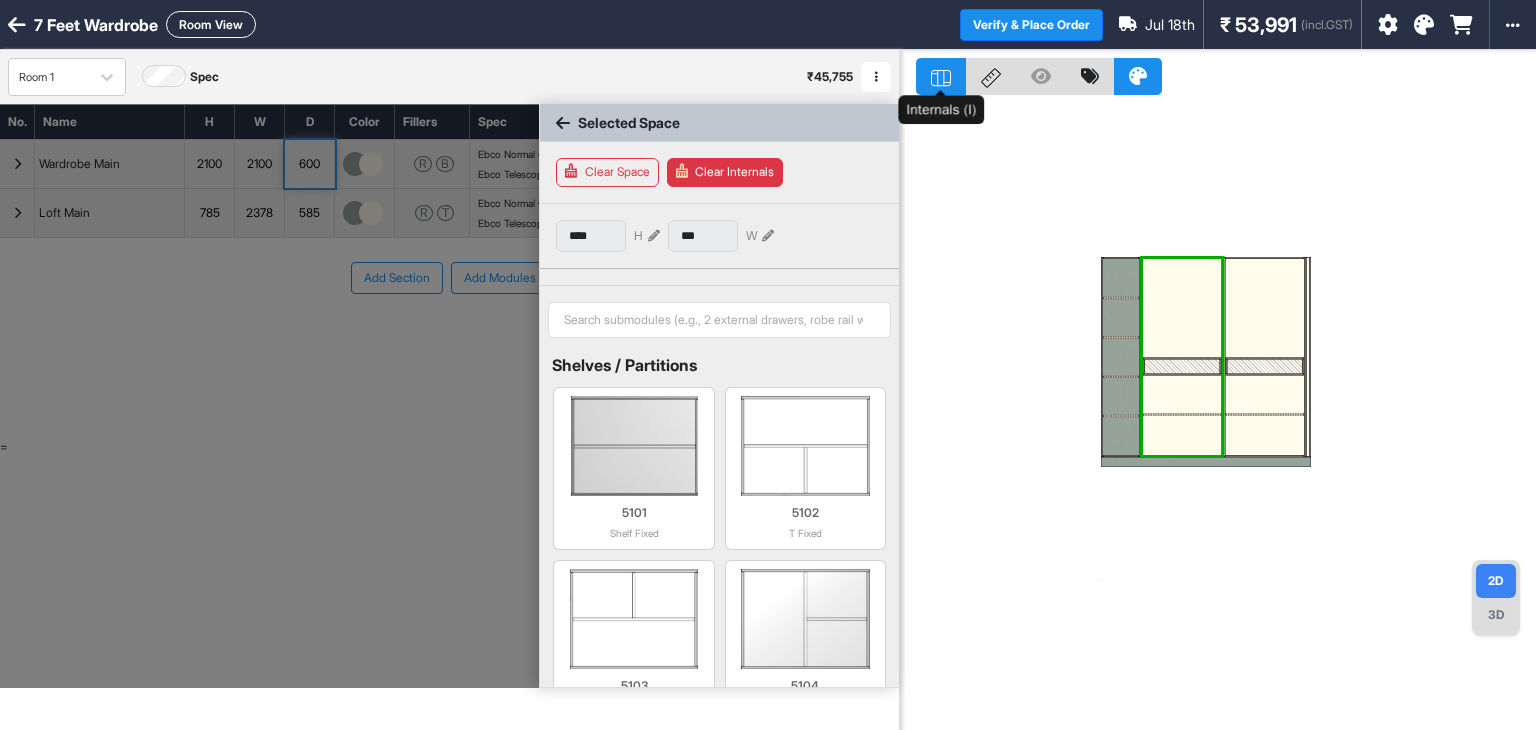 click at bounding box center (934, 74) 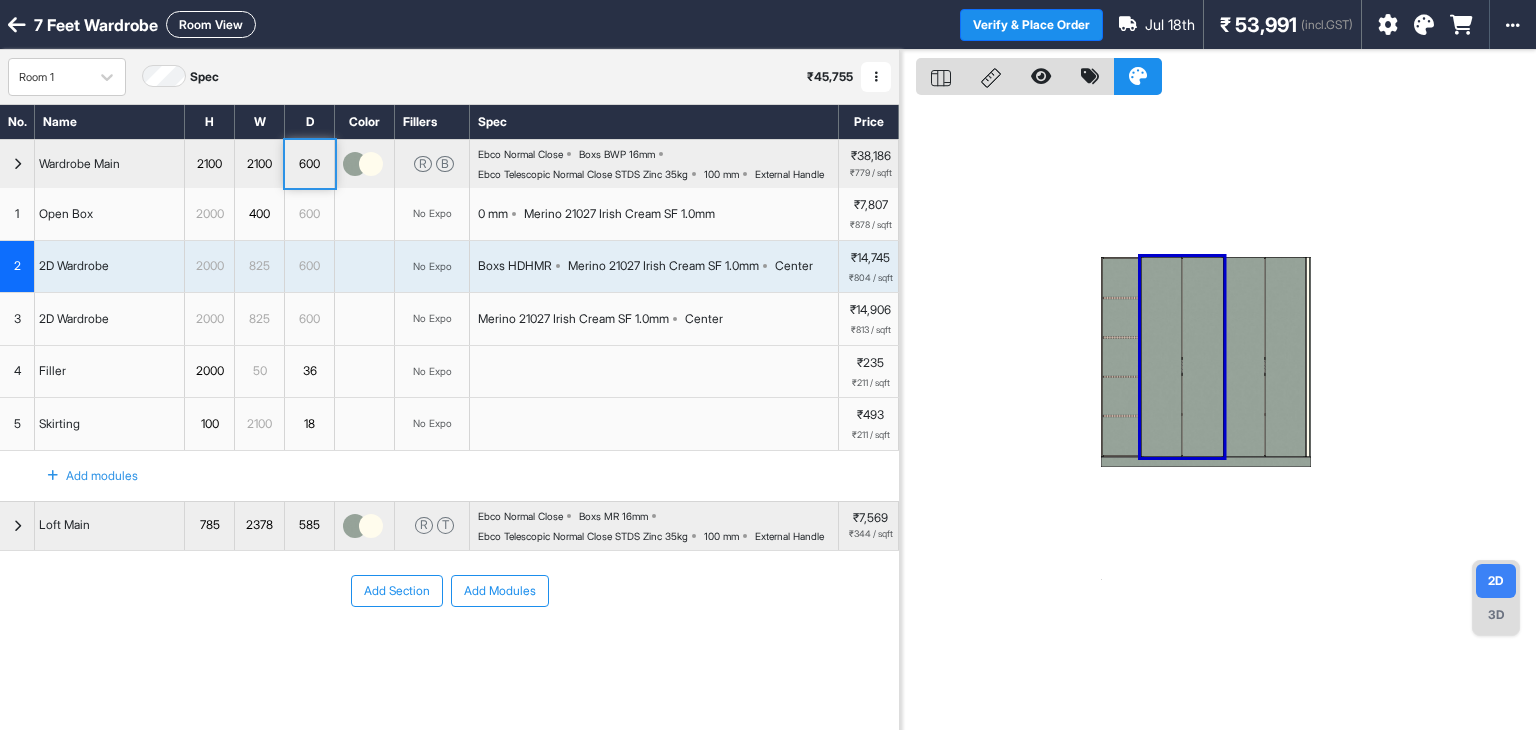 click at bounding box center [1161, 357] 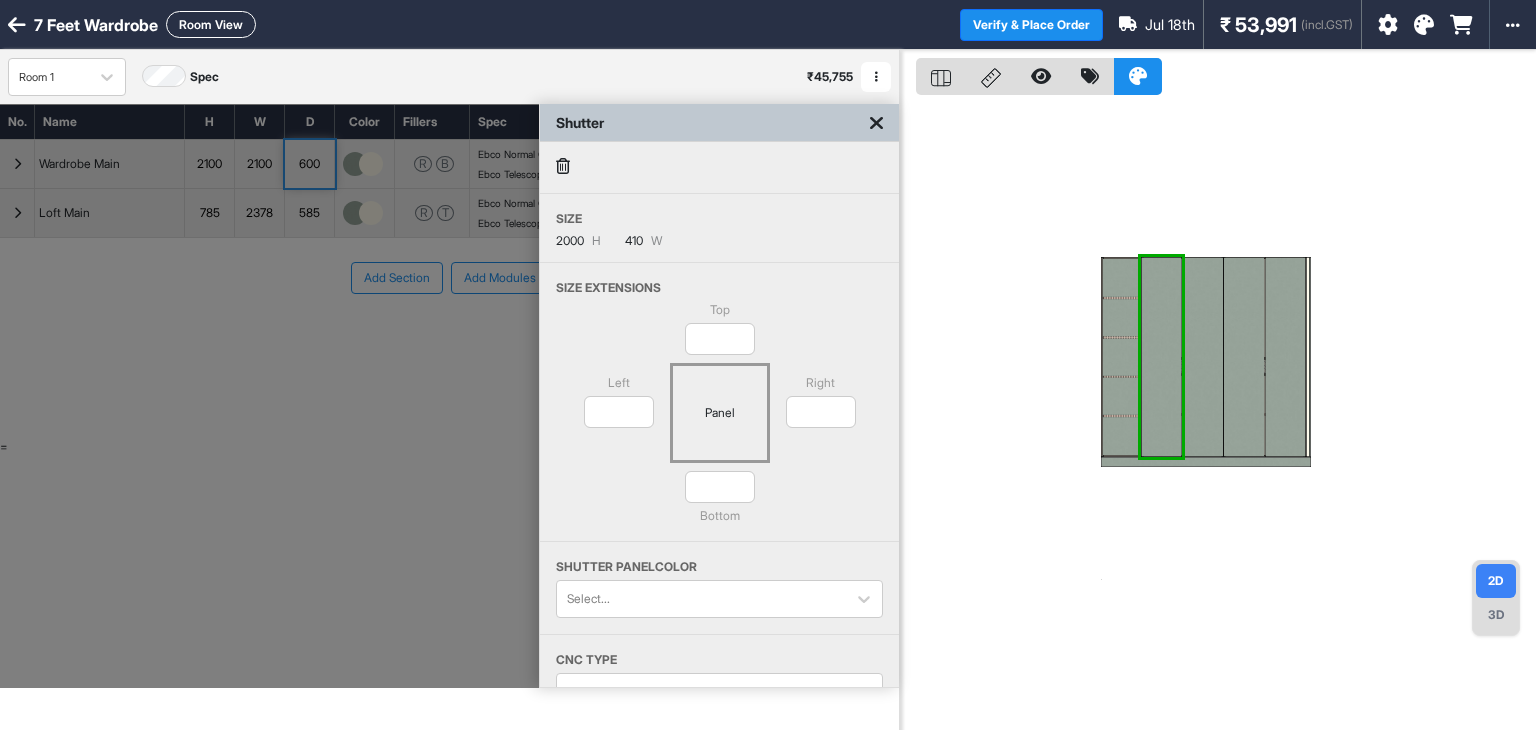 click at bounding box center [1161, 357] 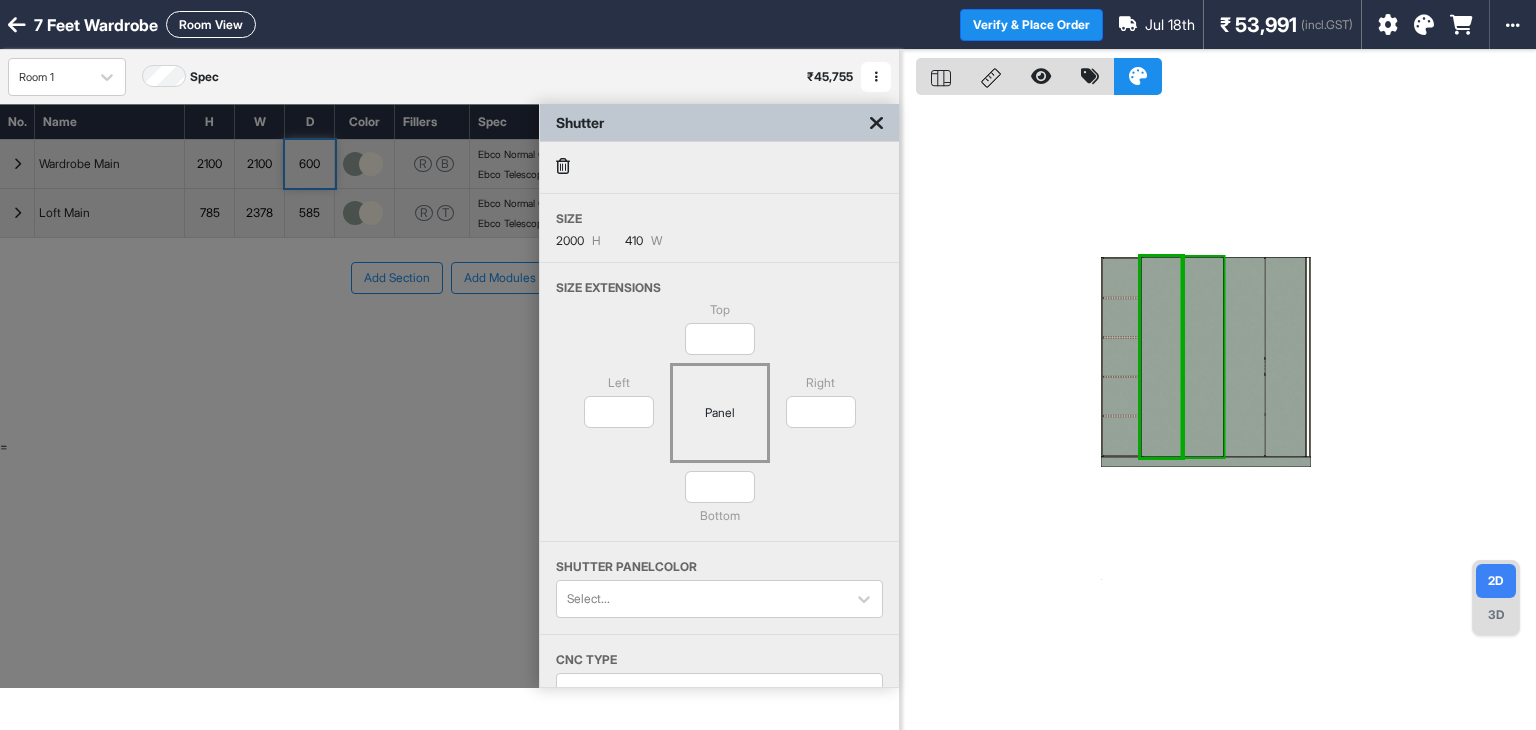 click at bounding box center (1202, 357) 